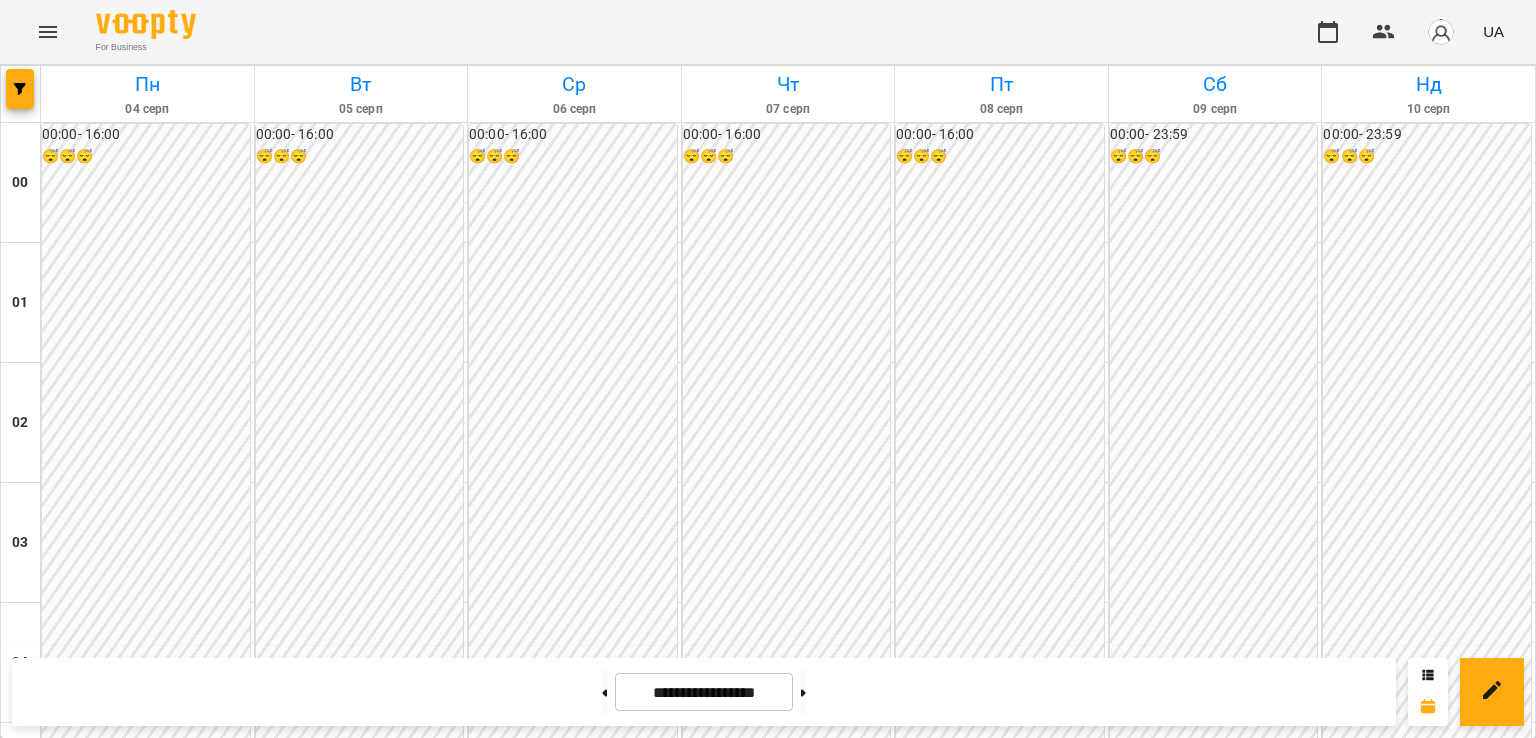 scroll, scrollTop: 0, scrollLeft: 0, axis: both 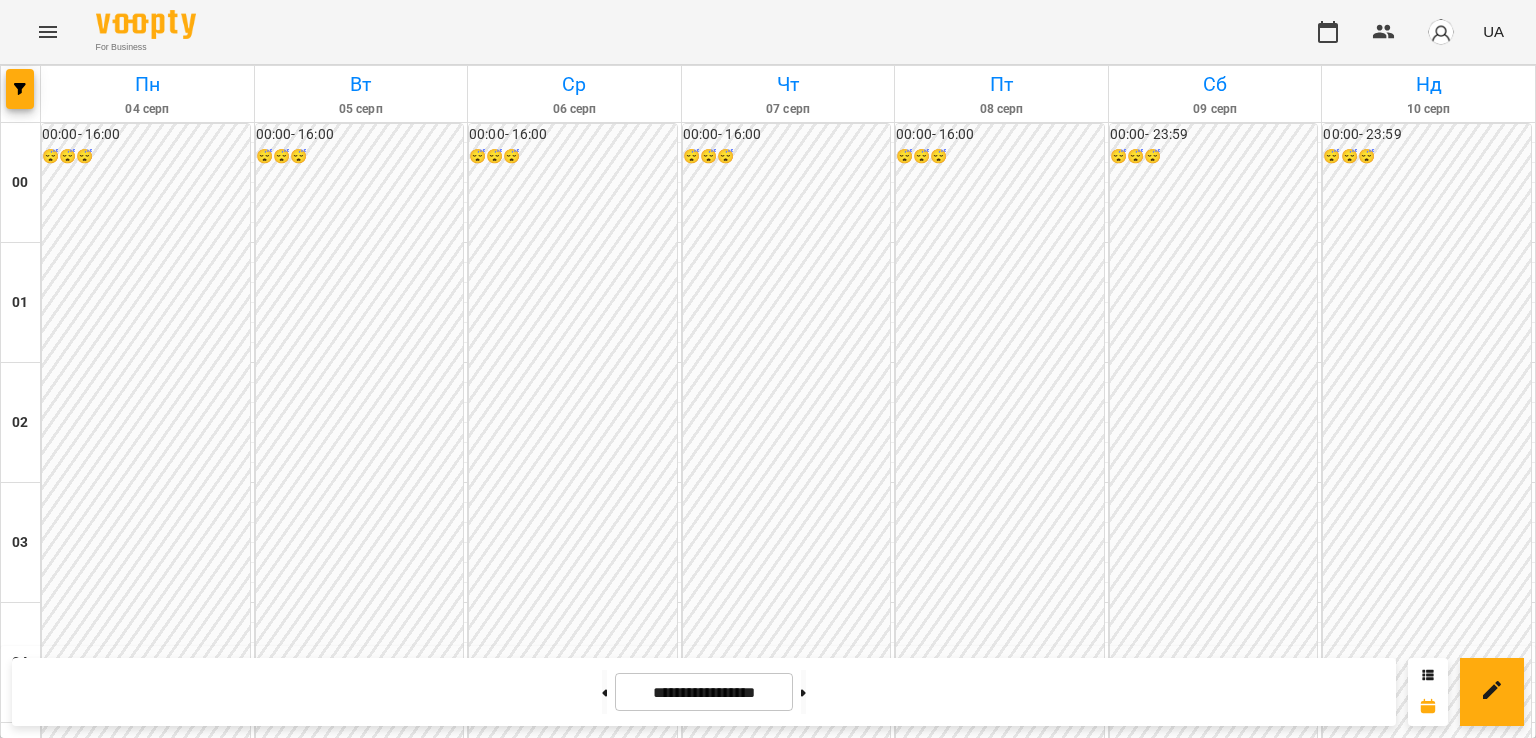 click on "18:00 Перейма Юлія" at bounding box center [361, 2311] 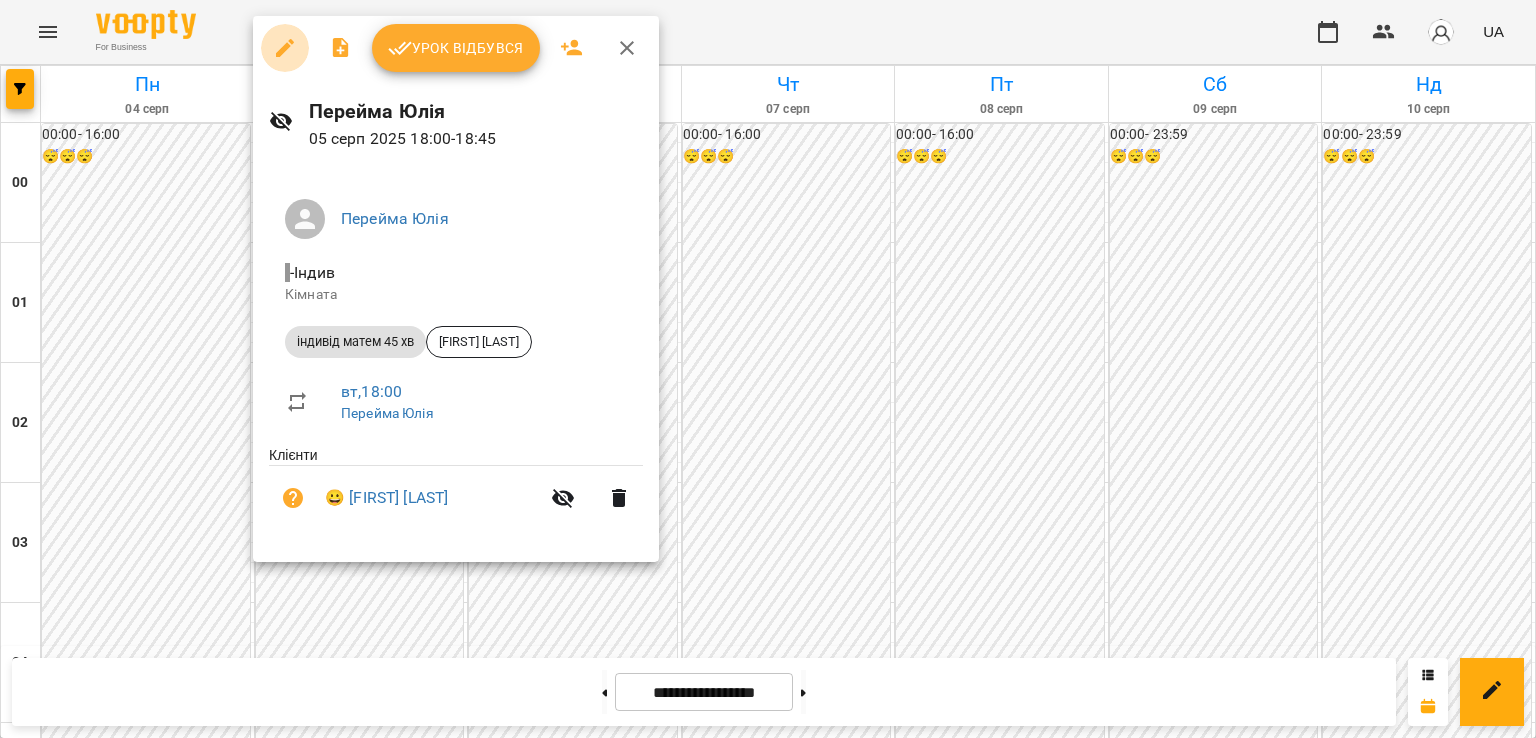 click 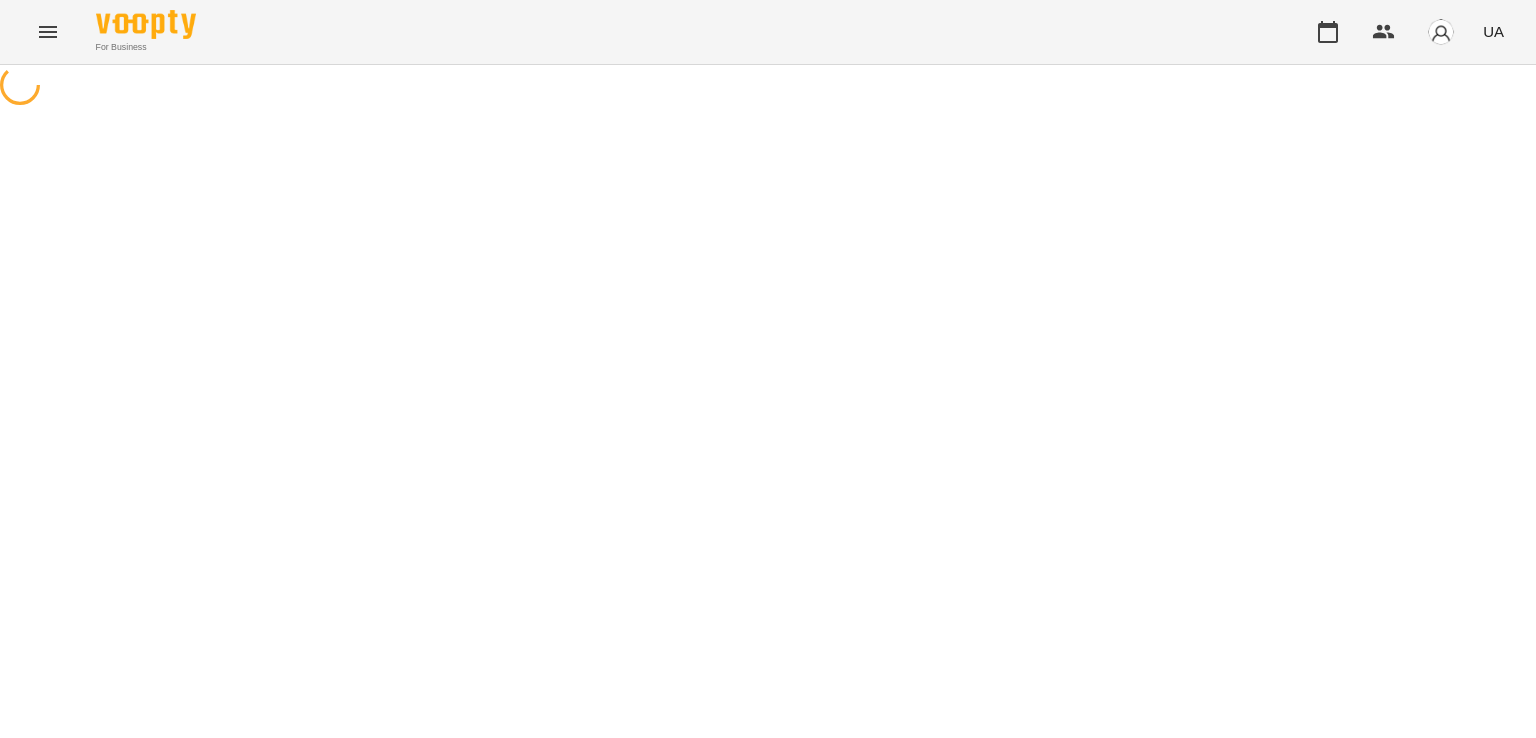 select on "**********" 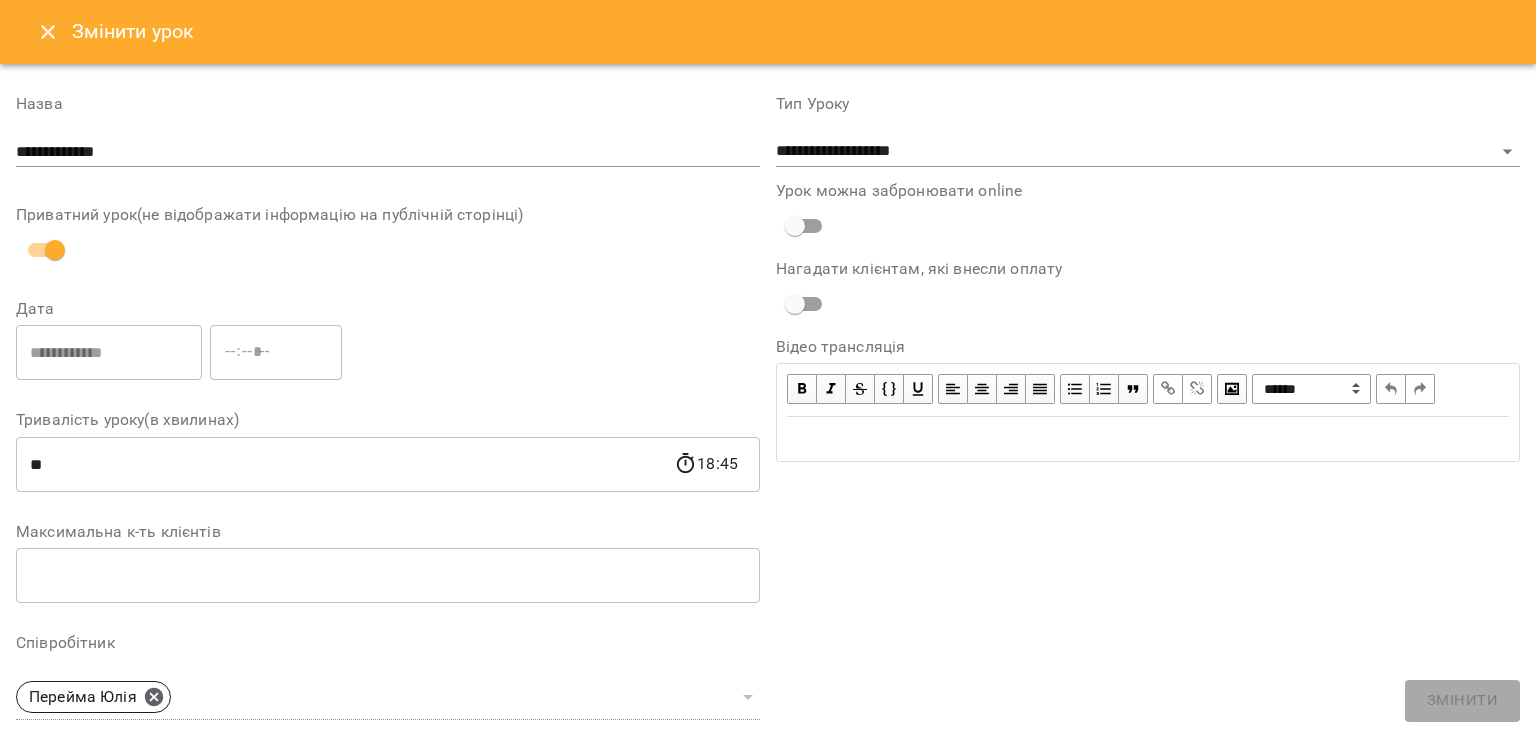 click 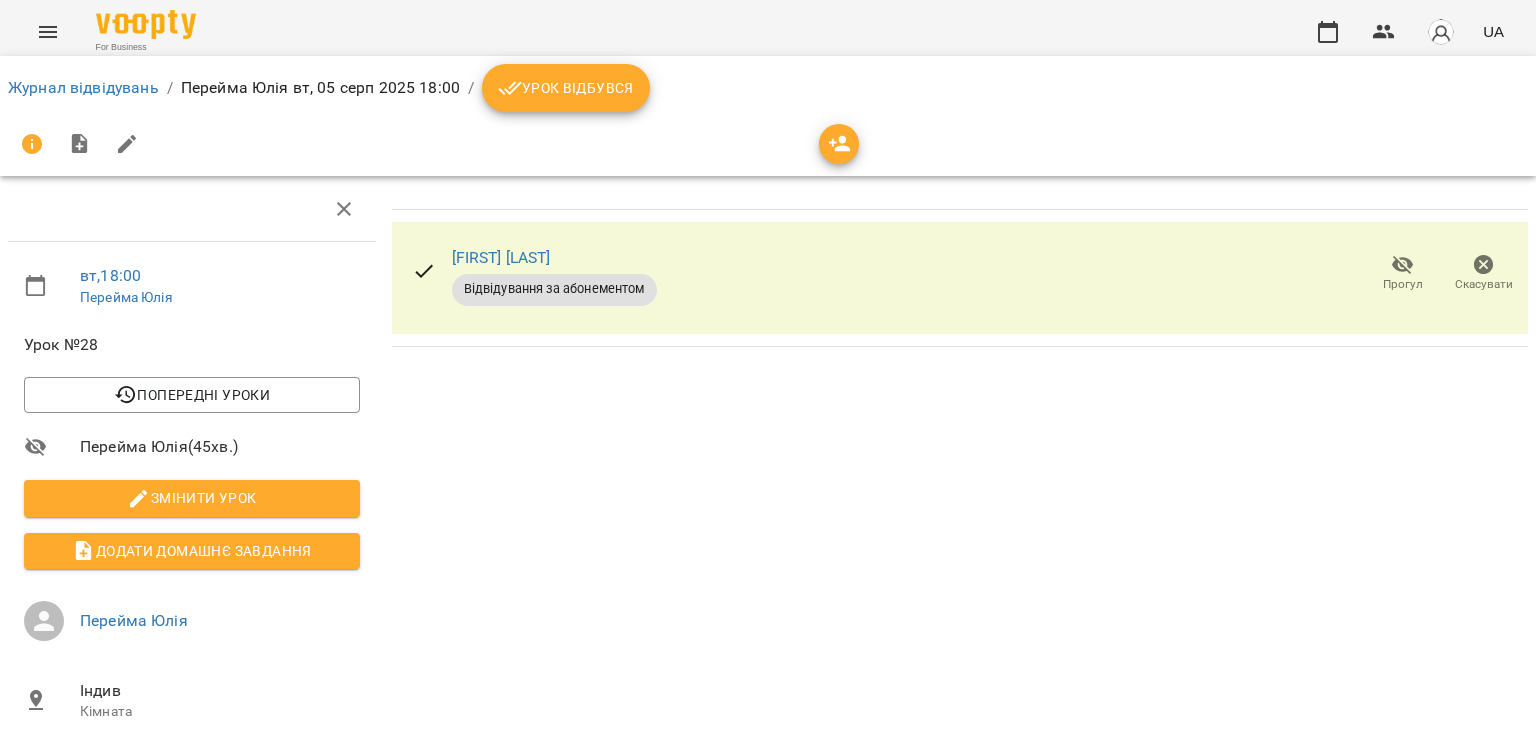 click on "Скасувати" at bounding box center [1483, 273] 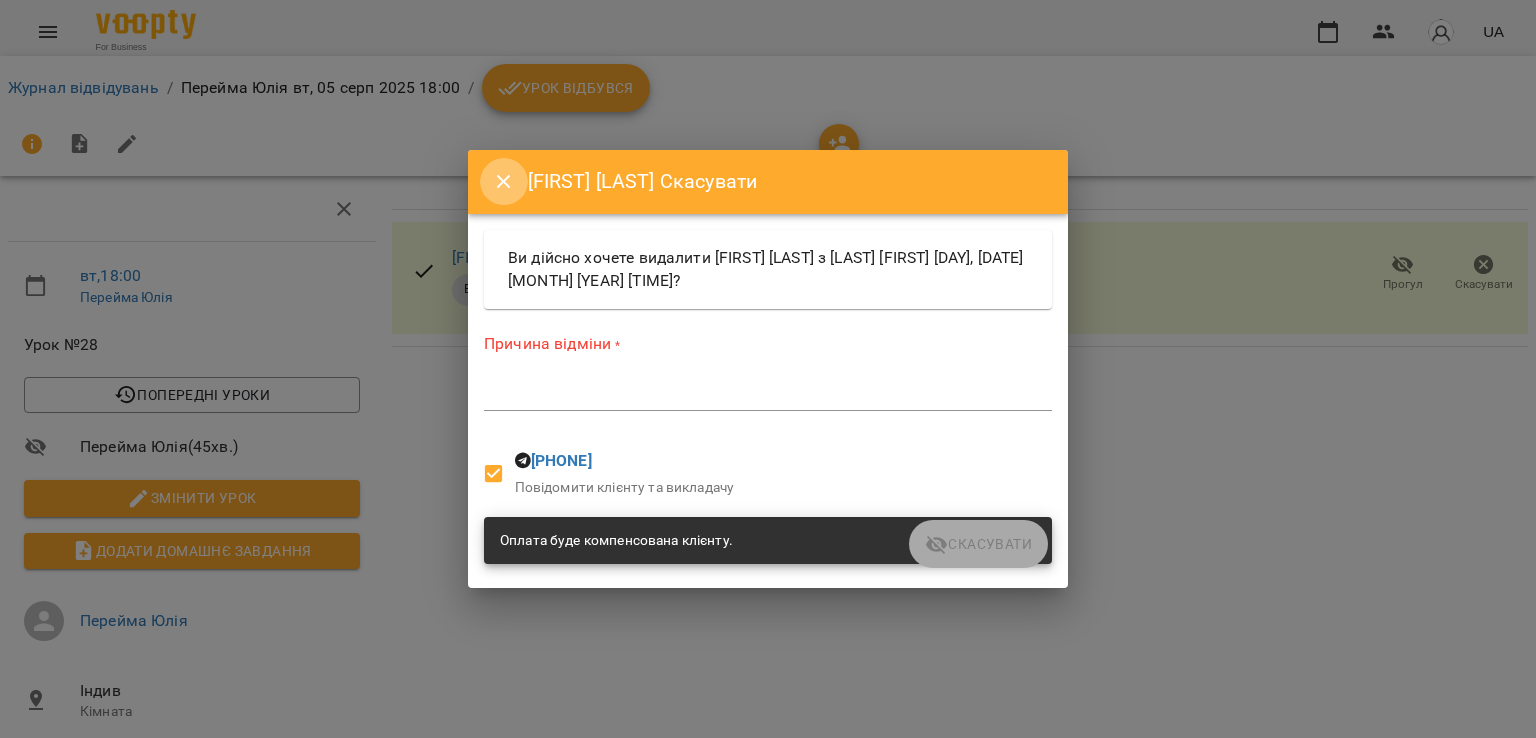 click 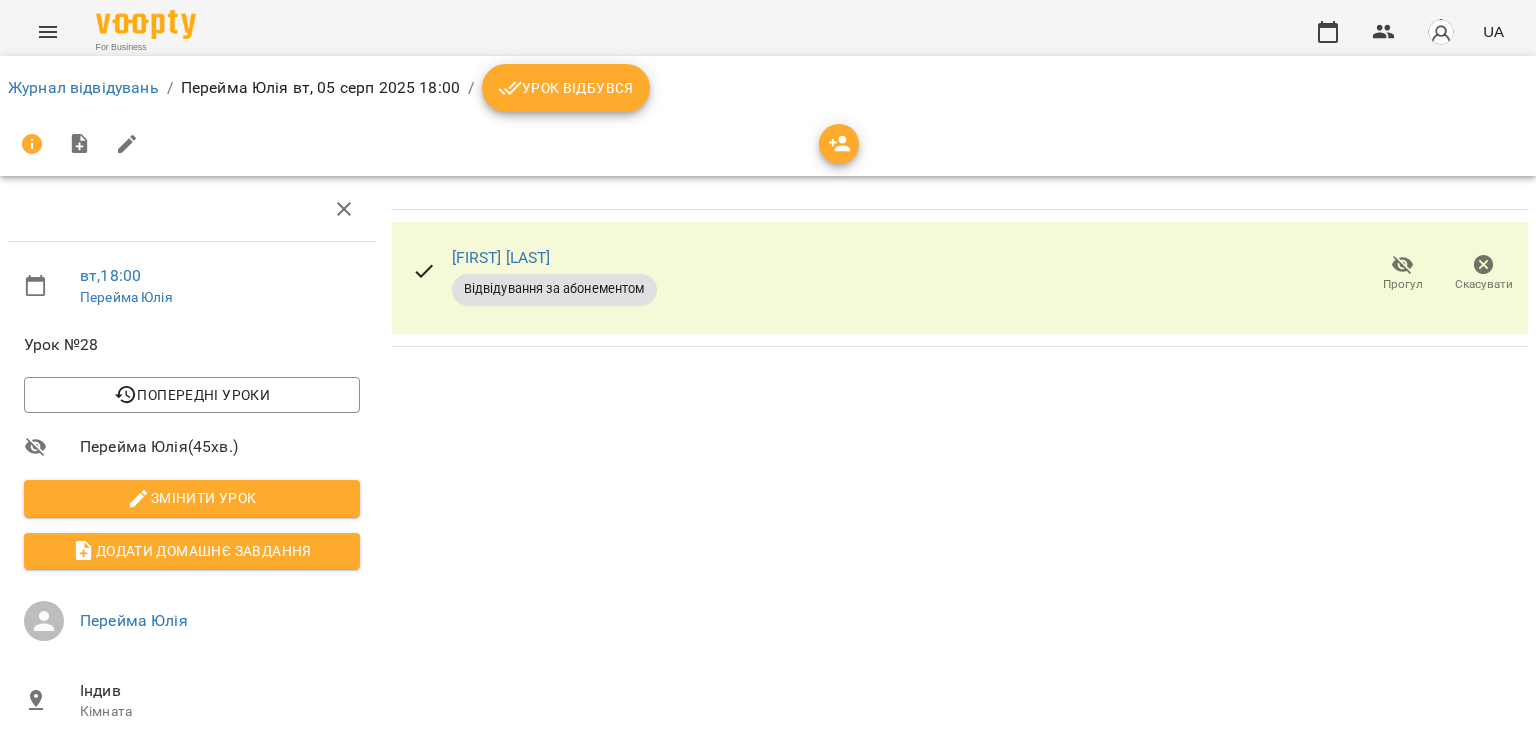 click on "Прогул" at bounding box center (1402, 273) 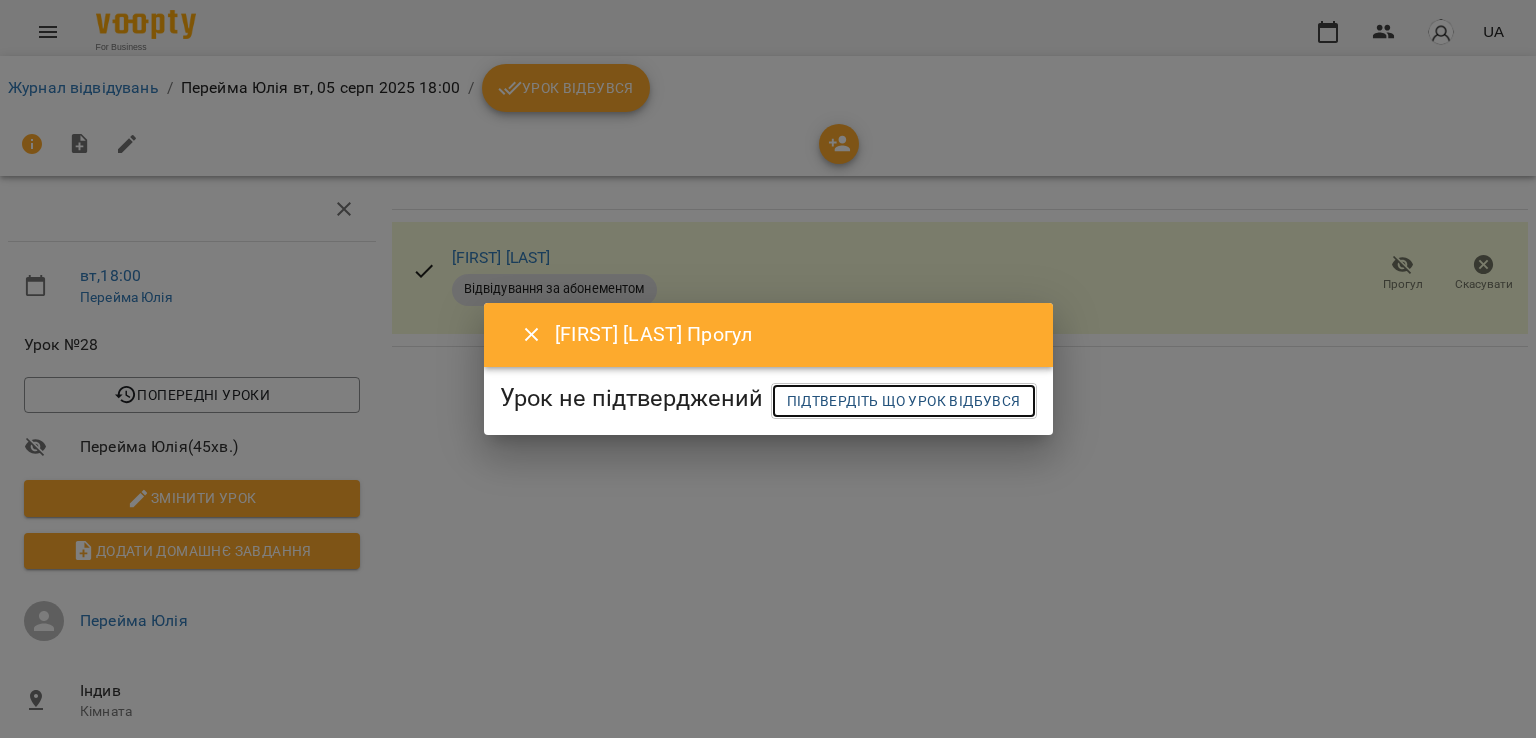 click on "Підтвердіть що урок відбувся" at bounding box center [904, 401] 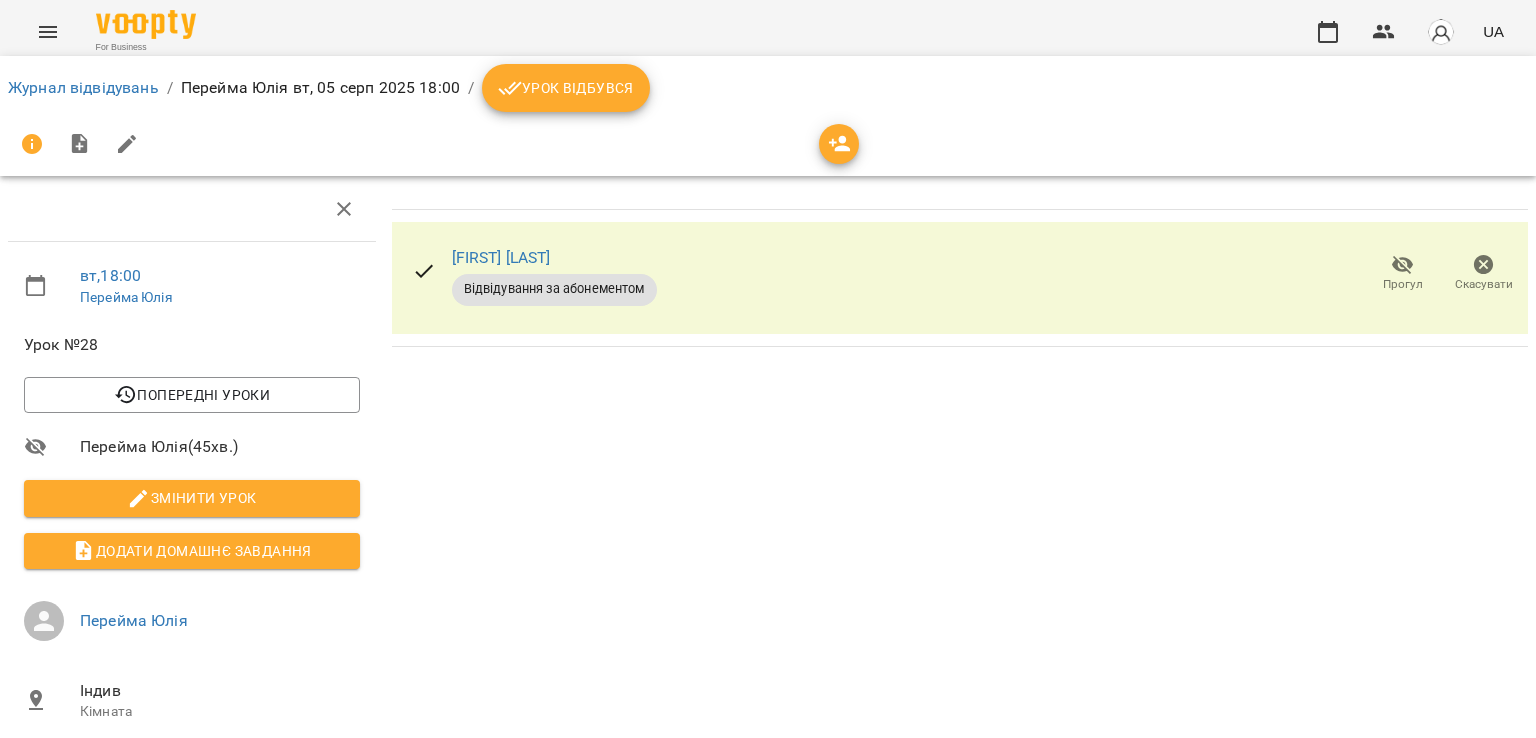 click on "Урок відбувся" at bounding box center [566, 88] 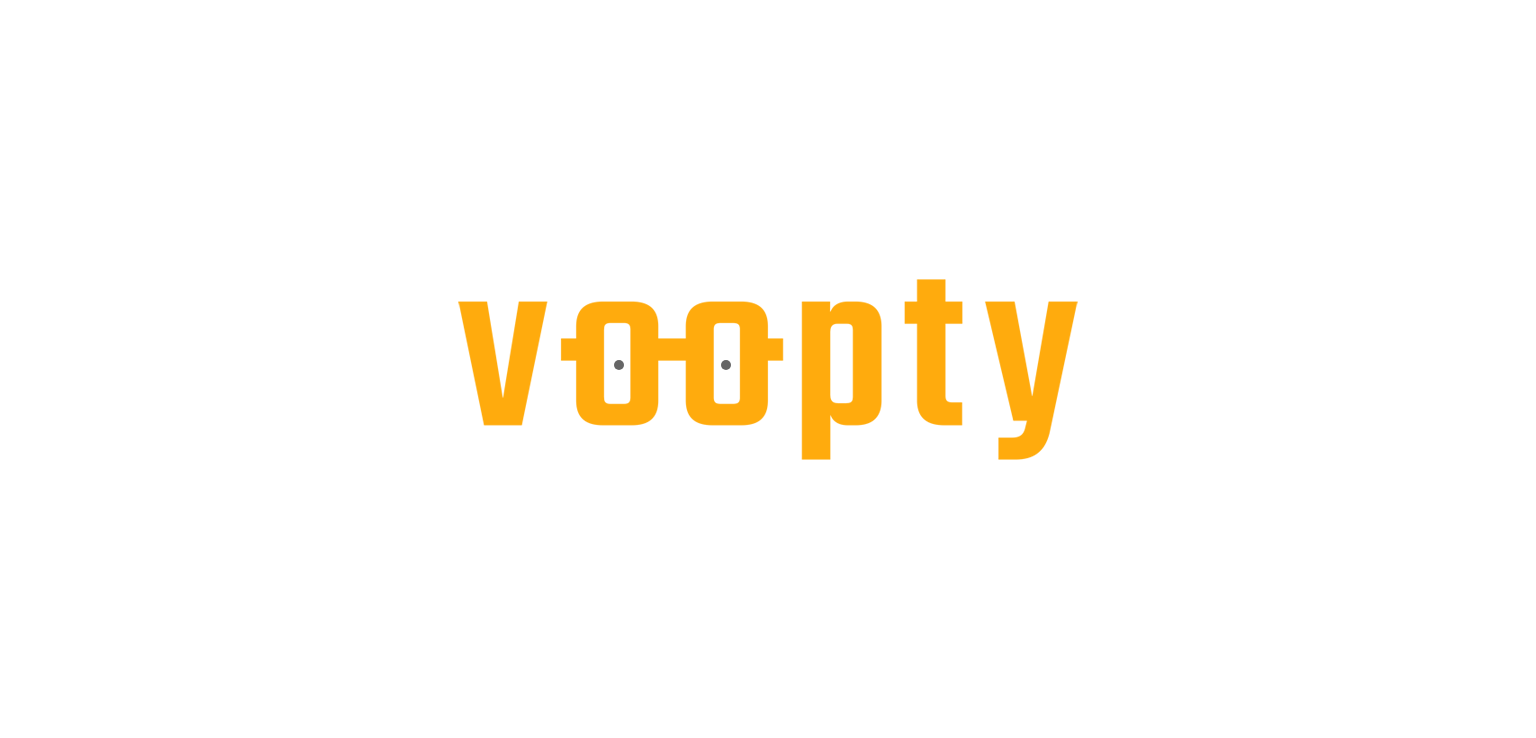scroll, scrollTop: 0, scrollLeft: 0, axis: both 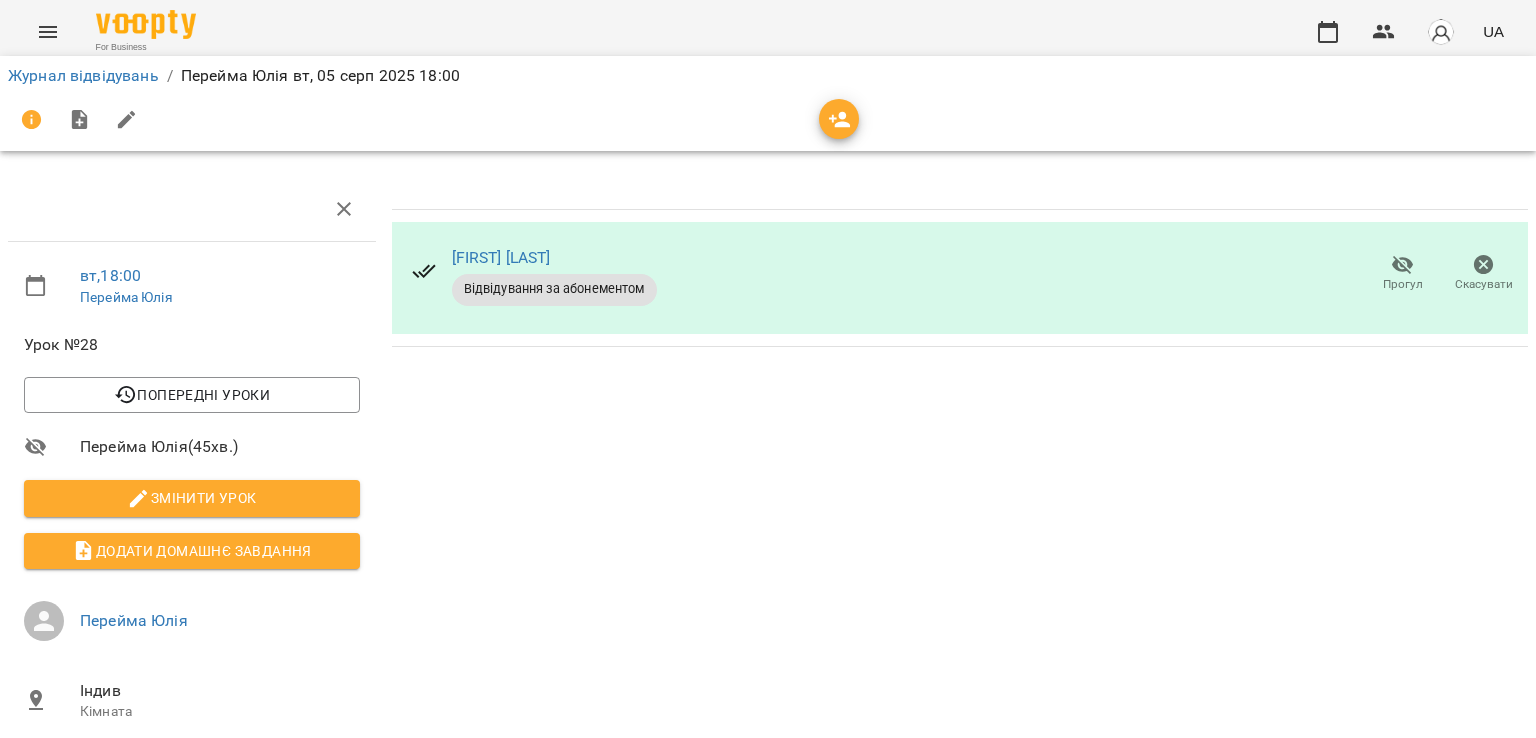 click on "Прогул" at bounding box center [1402, 273] 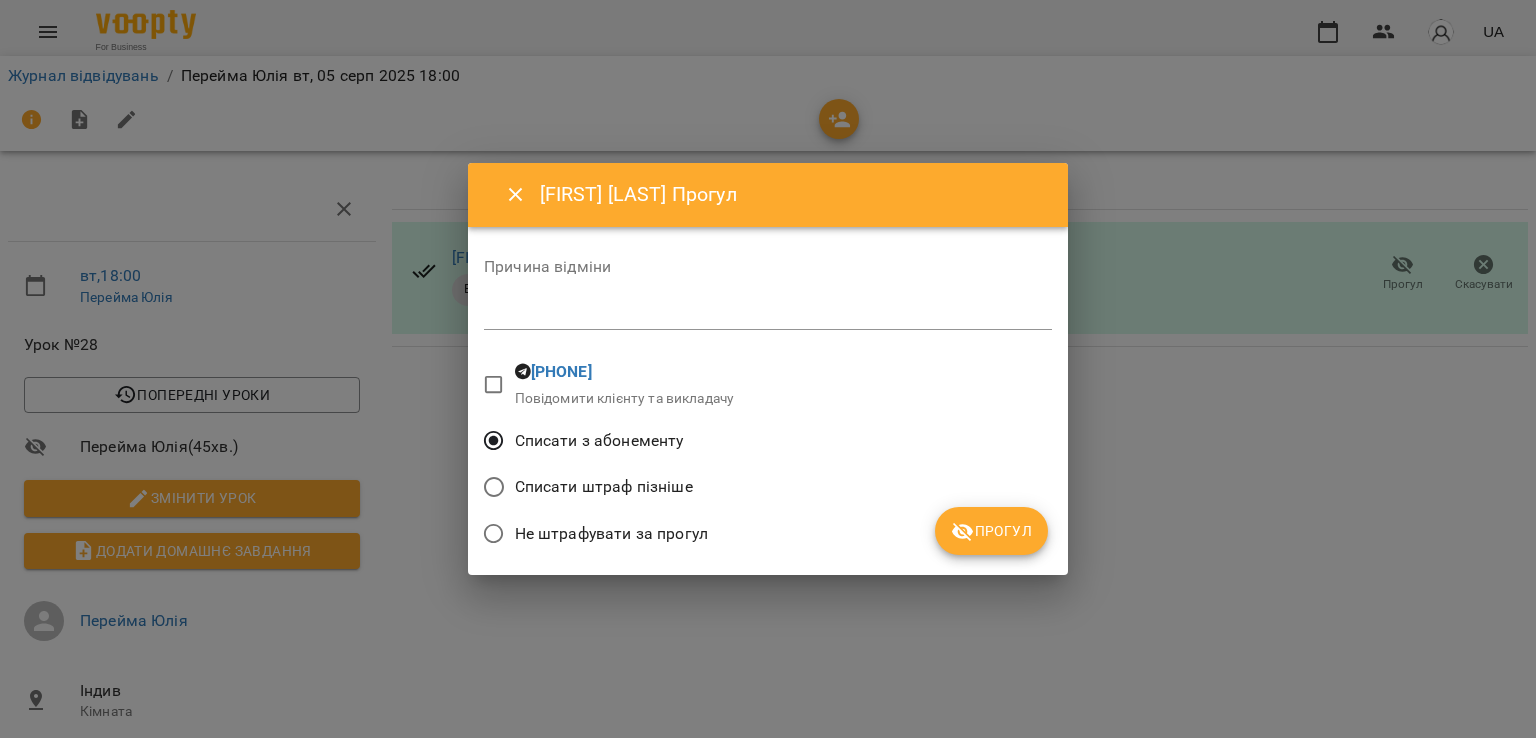 click on "Списати штраф пізніше" at bounding box center [604, 487] 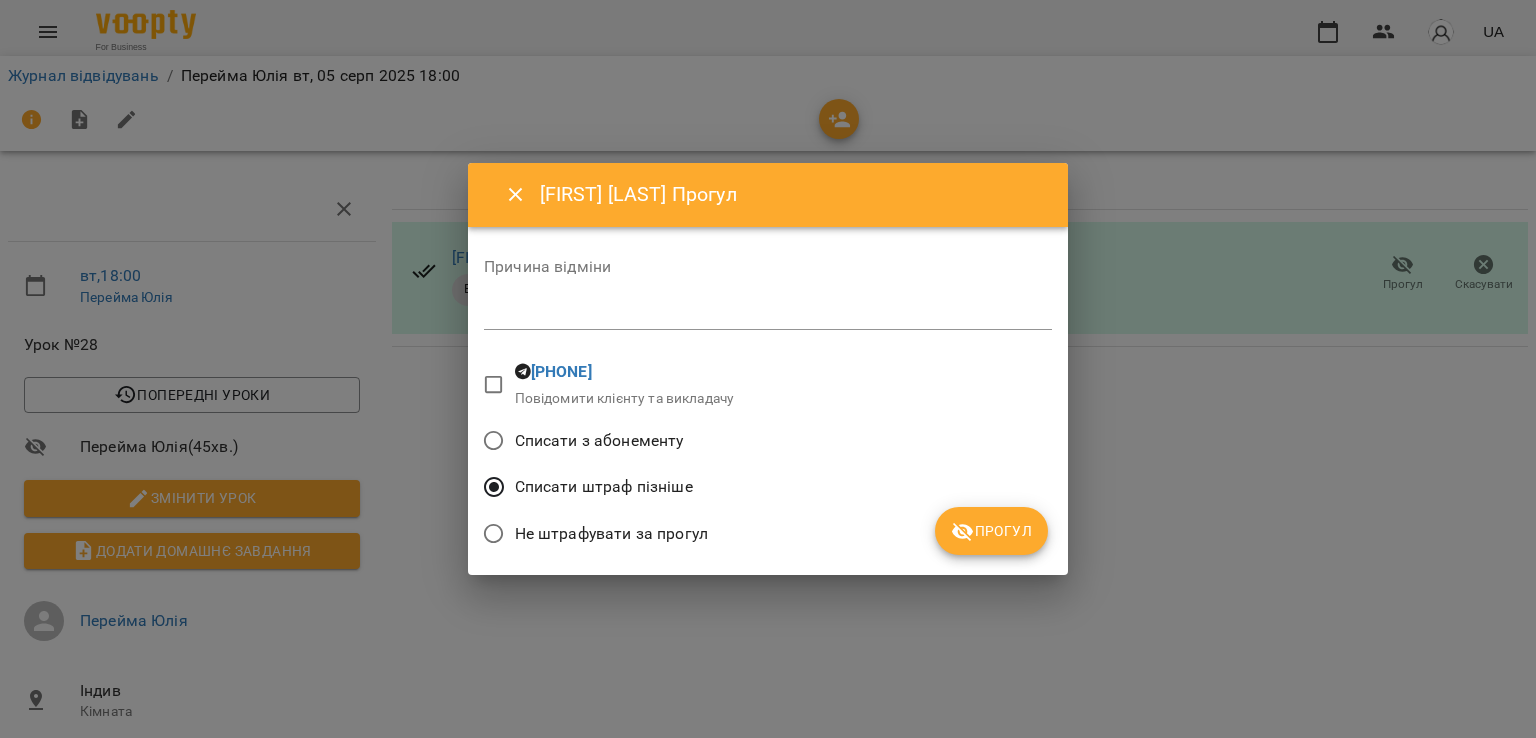 click on "Списати штраф пізніше" at bounding box center (768, 489) 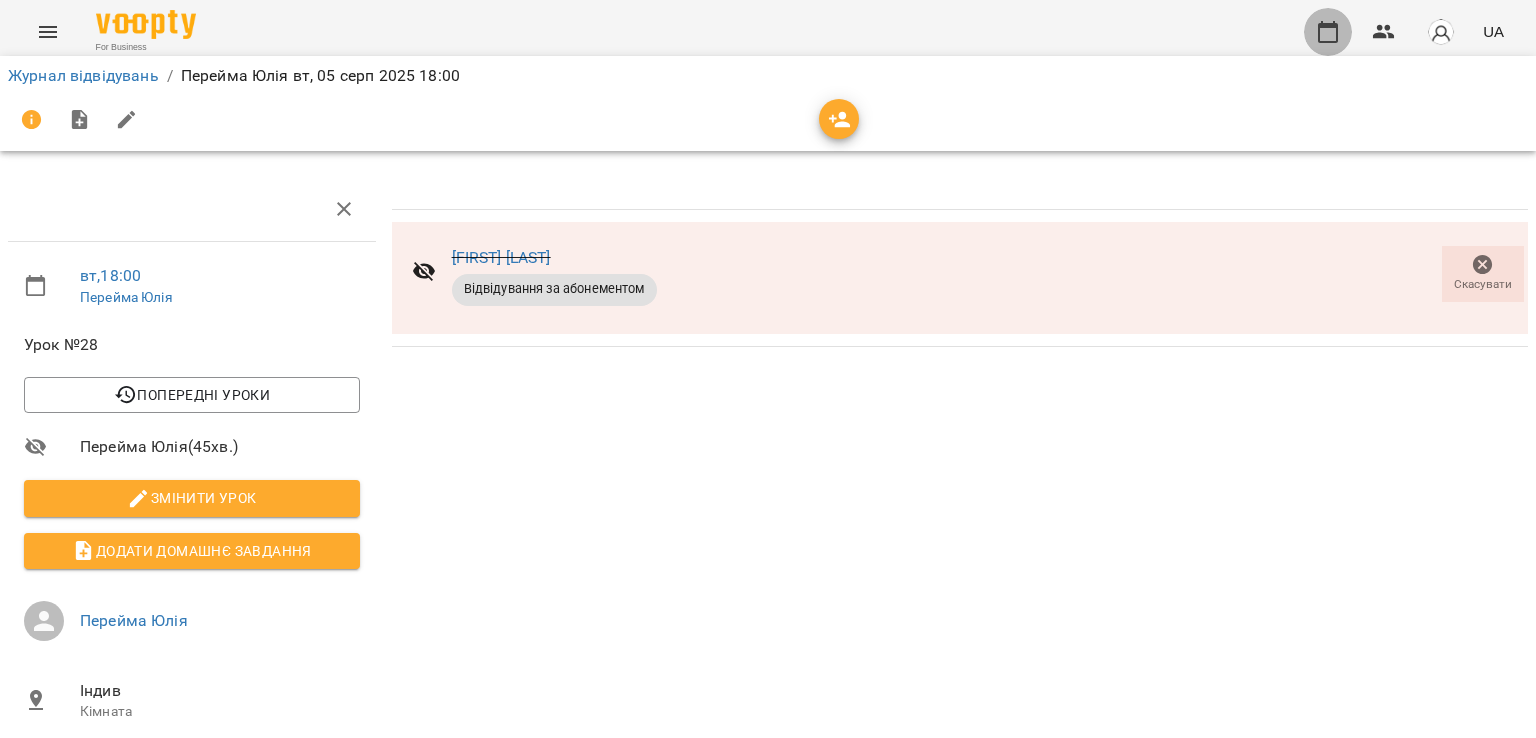click 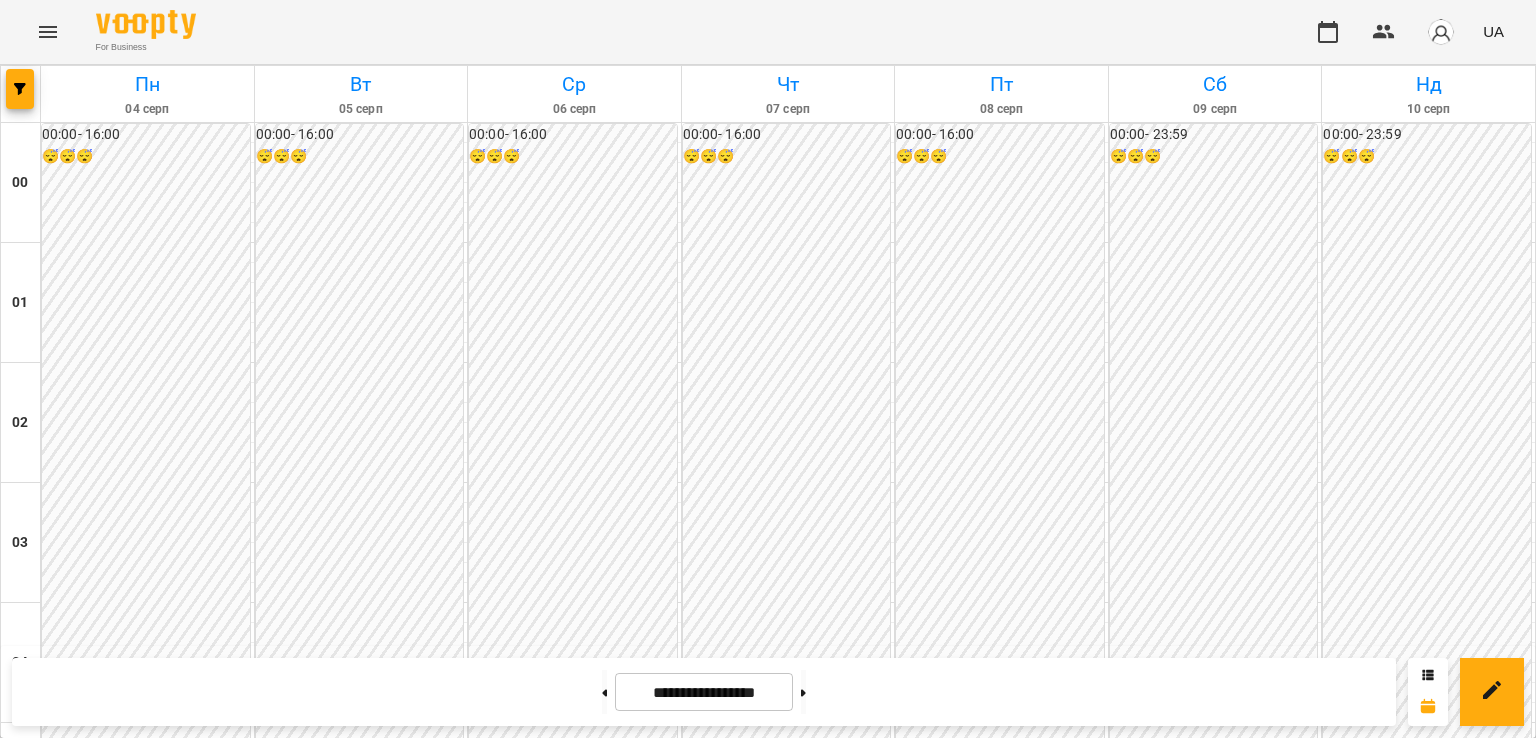 scroll, scrollTop: 2000, scrollLeft: 0, axis: vertical 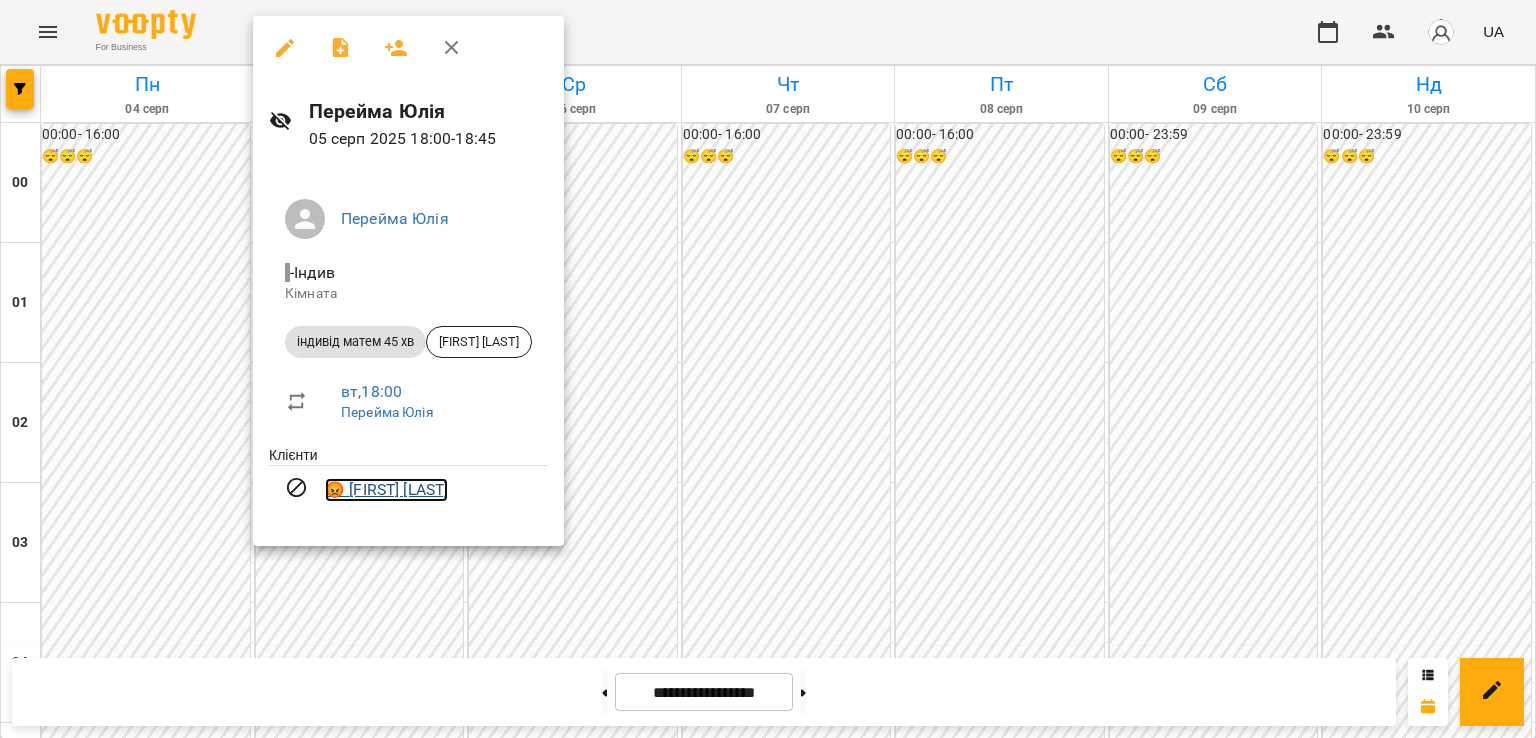 click on "😡 [FIRST] [LAST]" at bounding box center (386, 490) 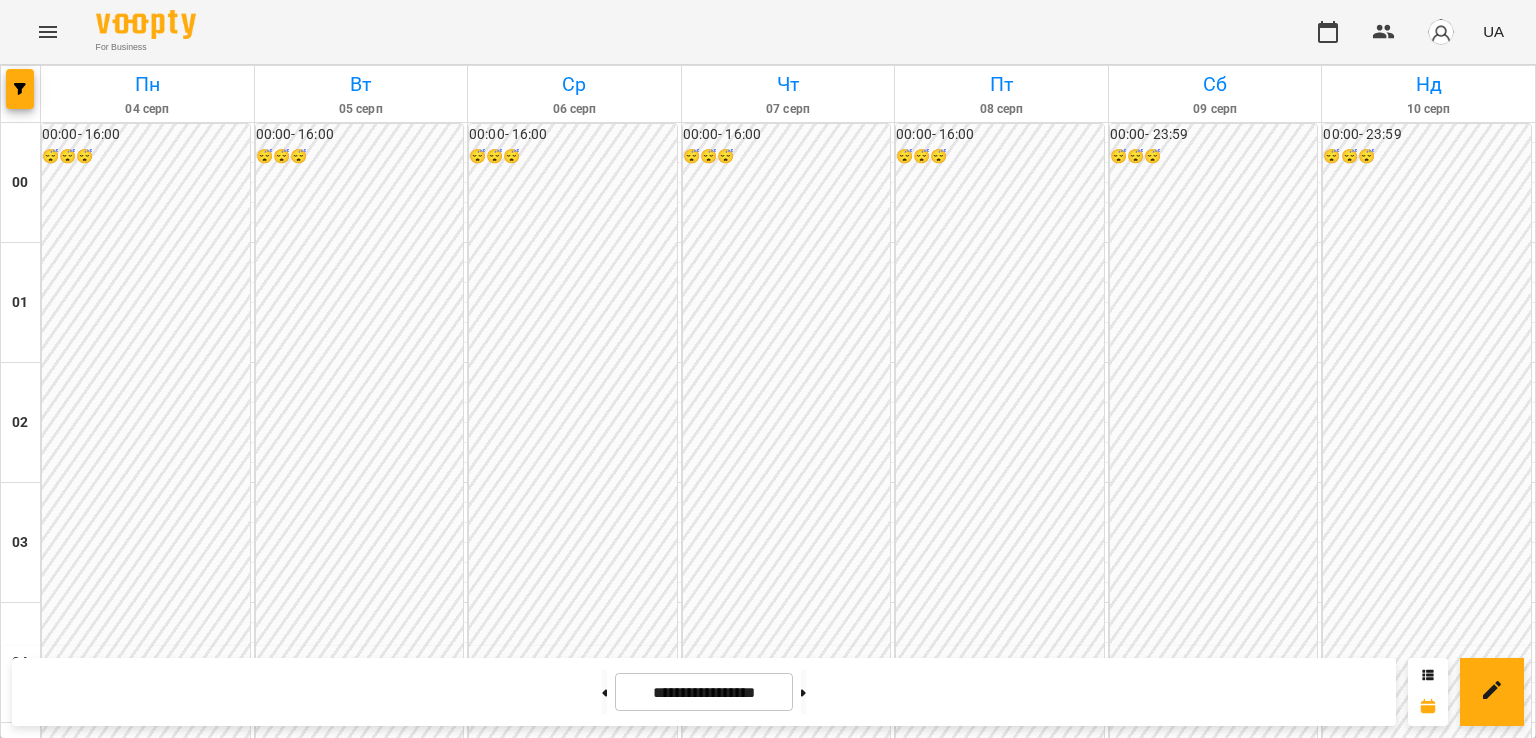 scroll, scrollTop: 2000, scrollLeft: 0, axis: vertical 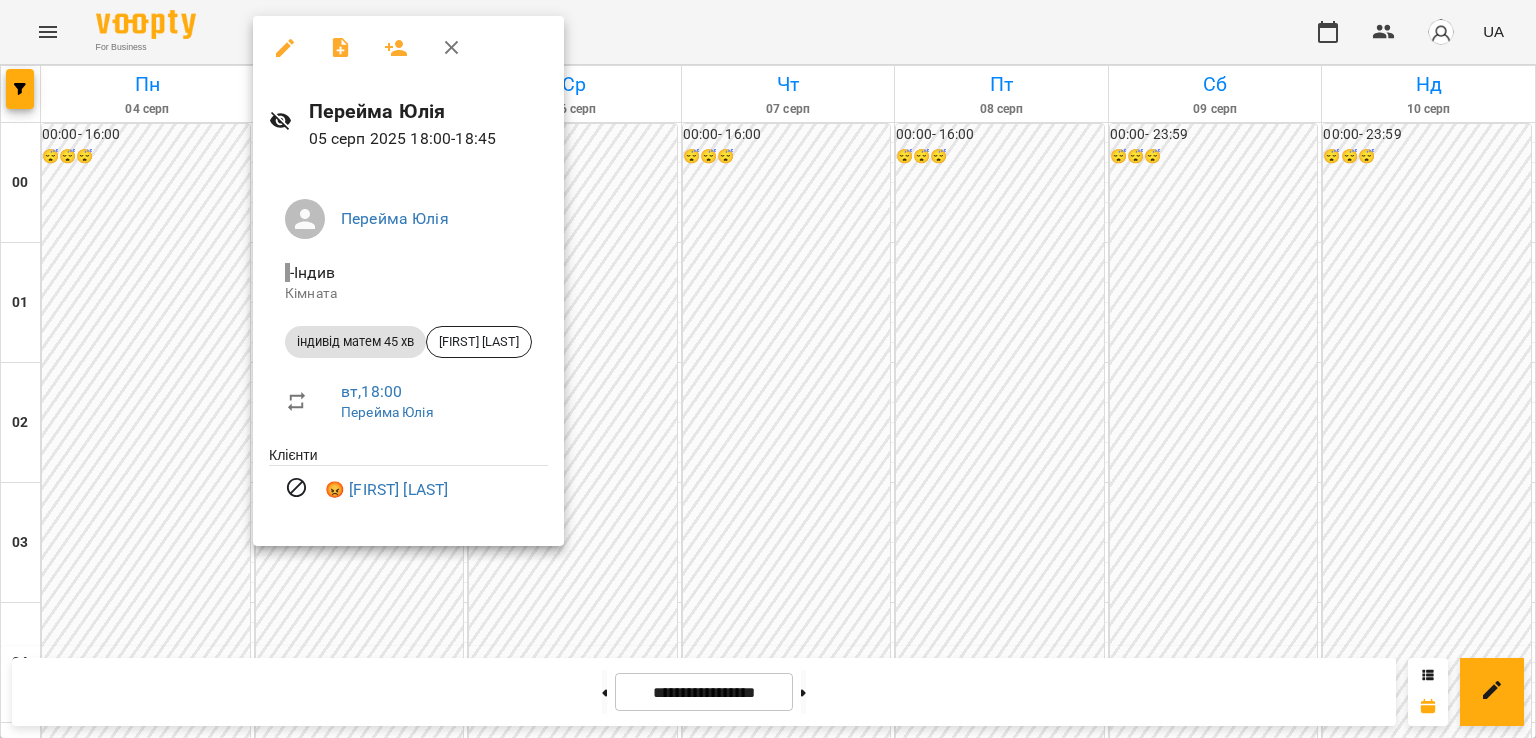 click 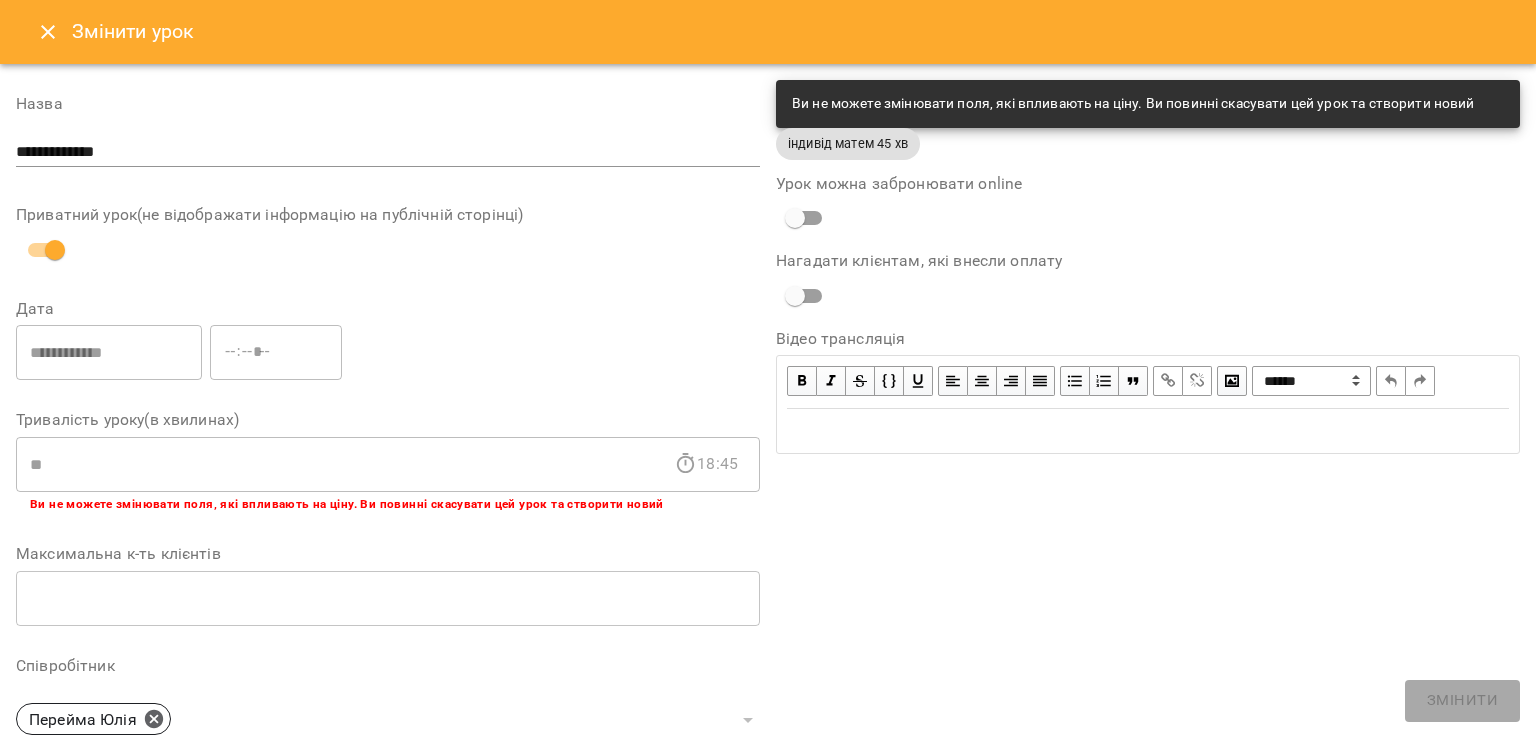 click 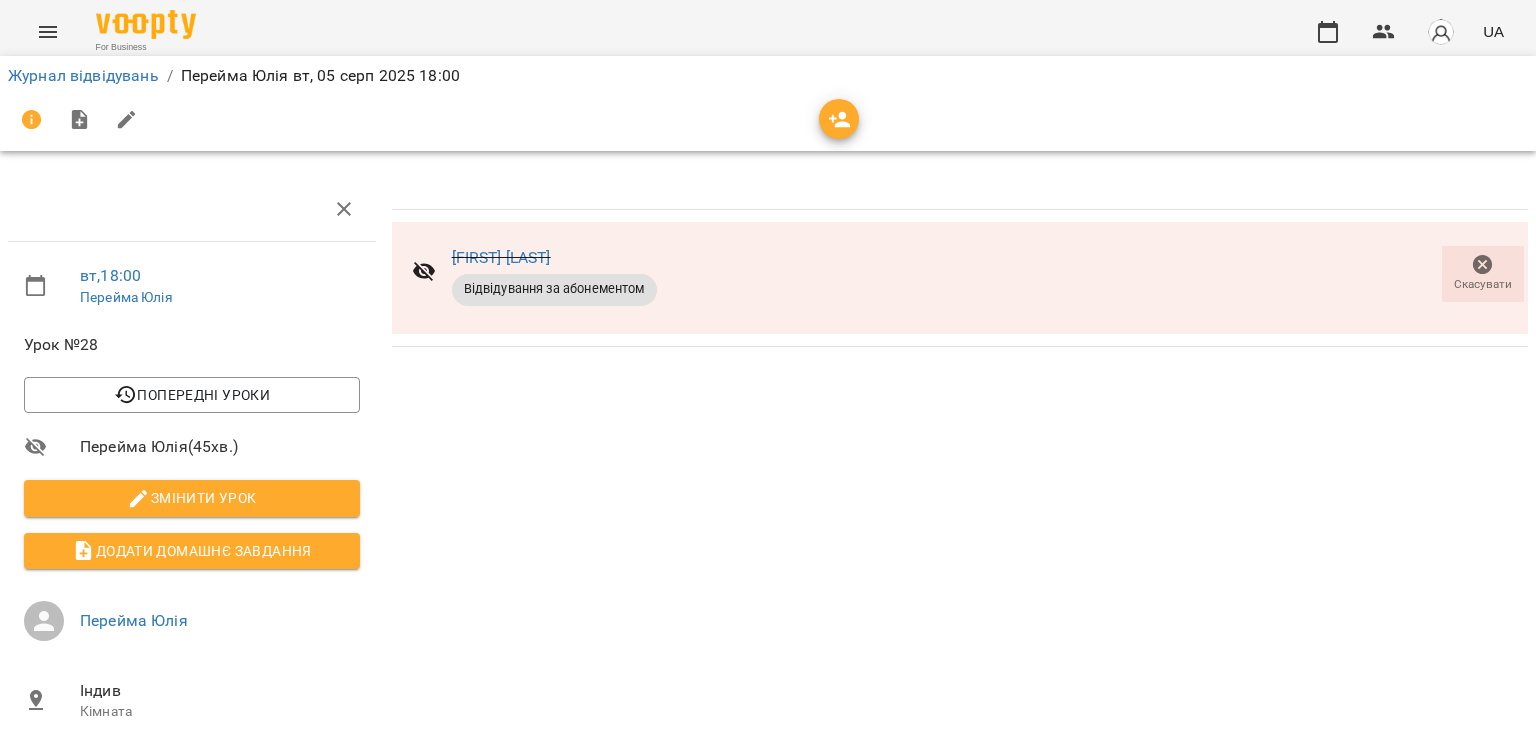 click 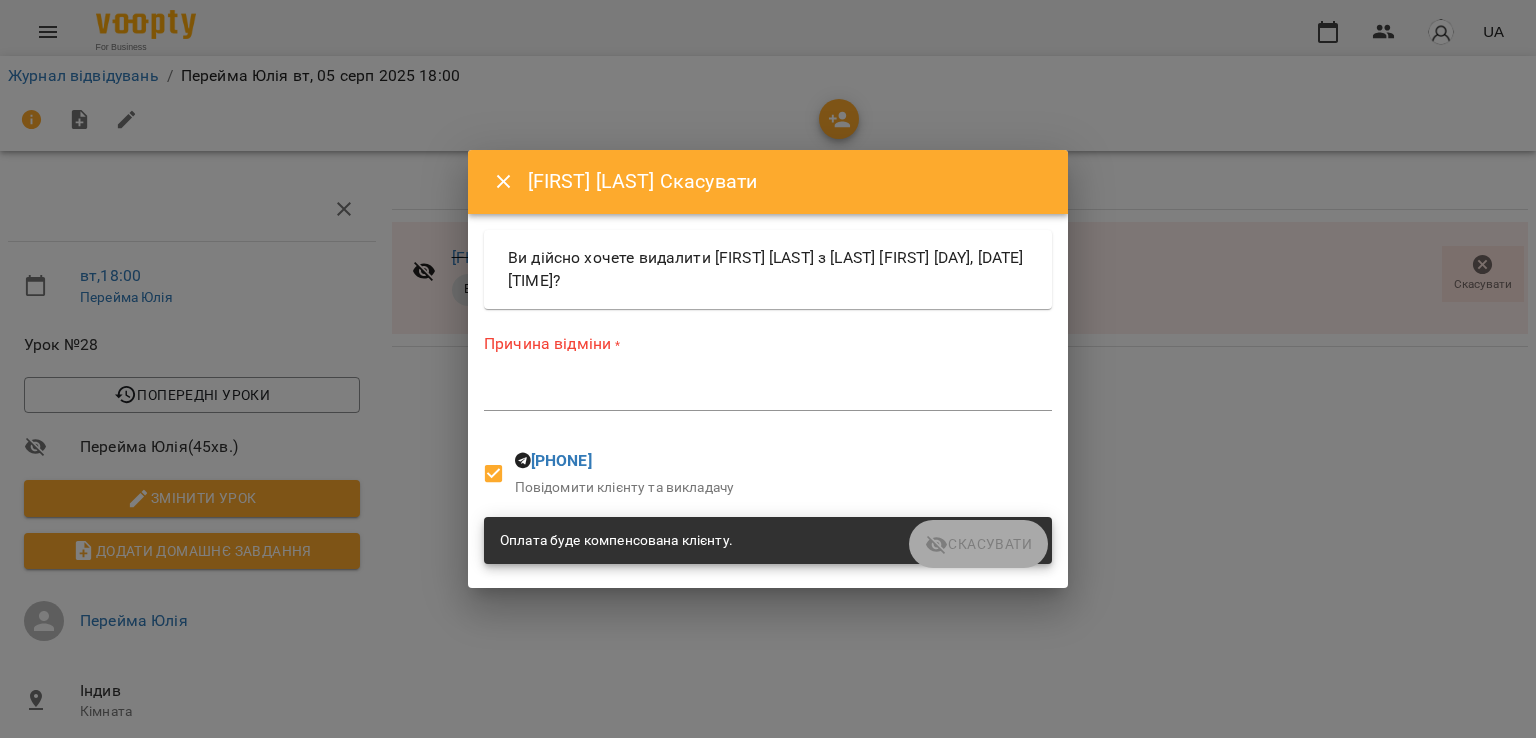 click 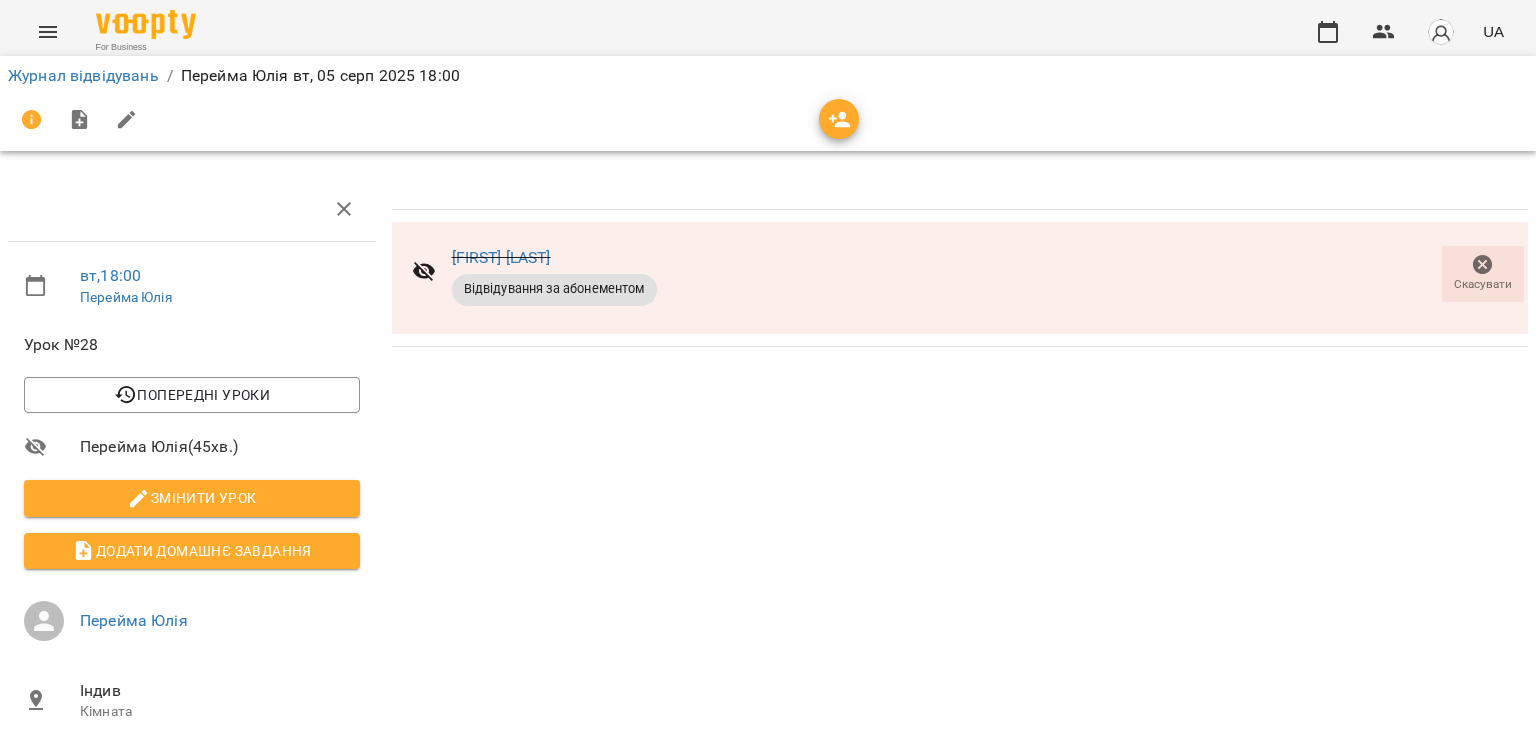 click 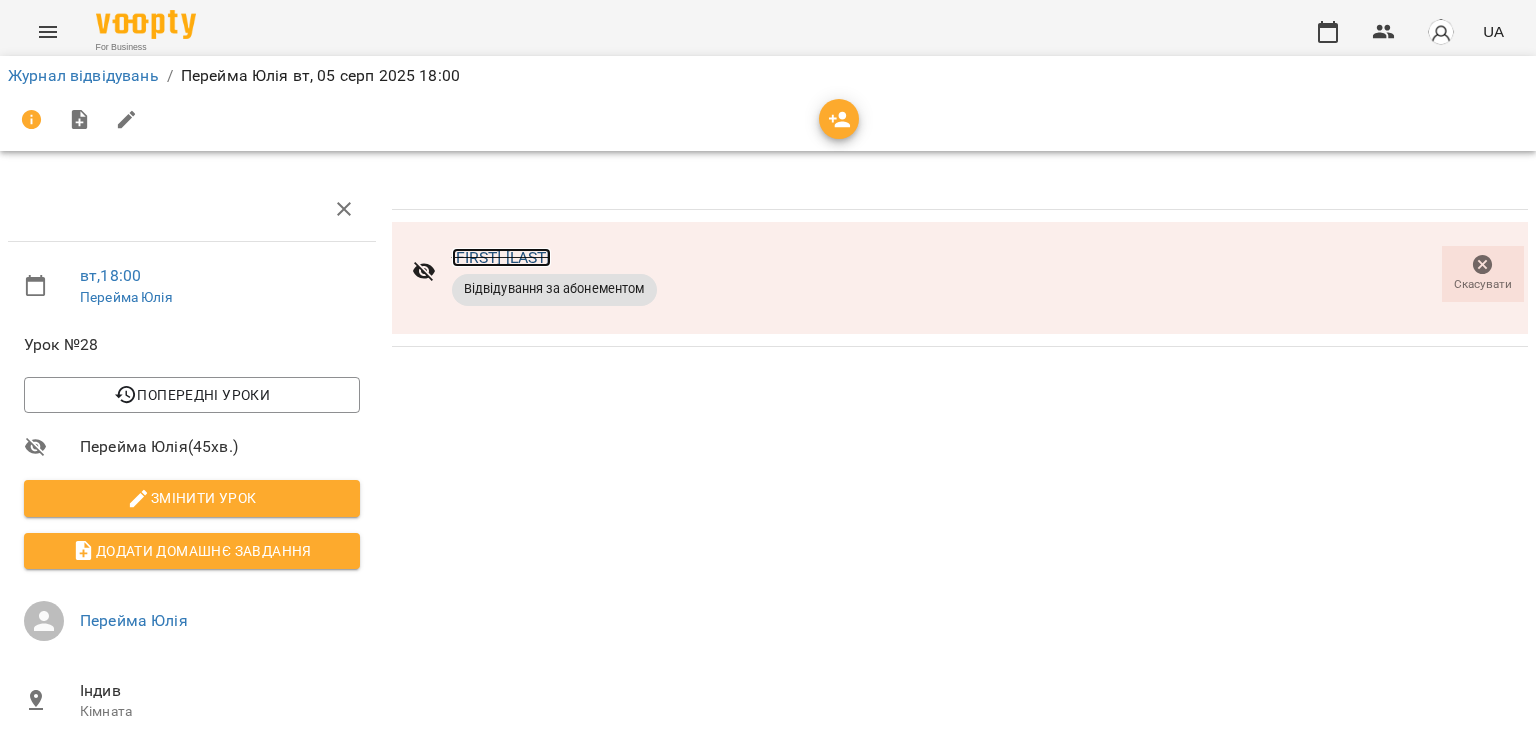 click on "[FIRST] [LAST]" at bounding box center [501, 257] 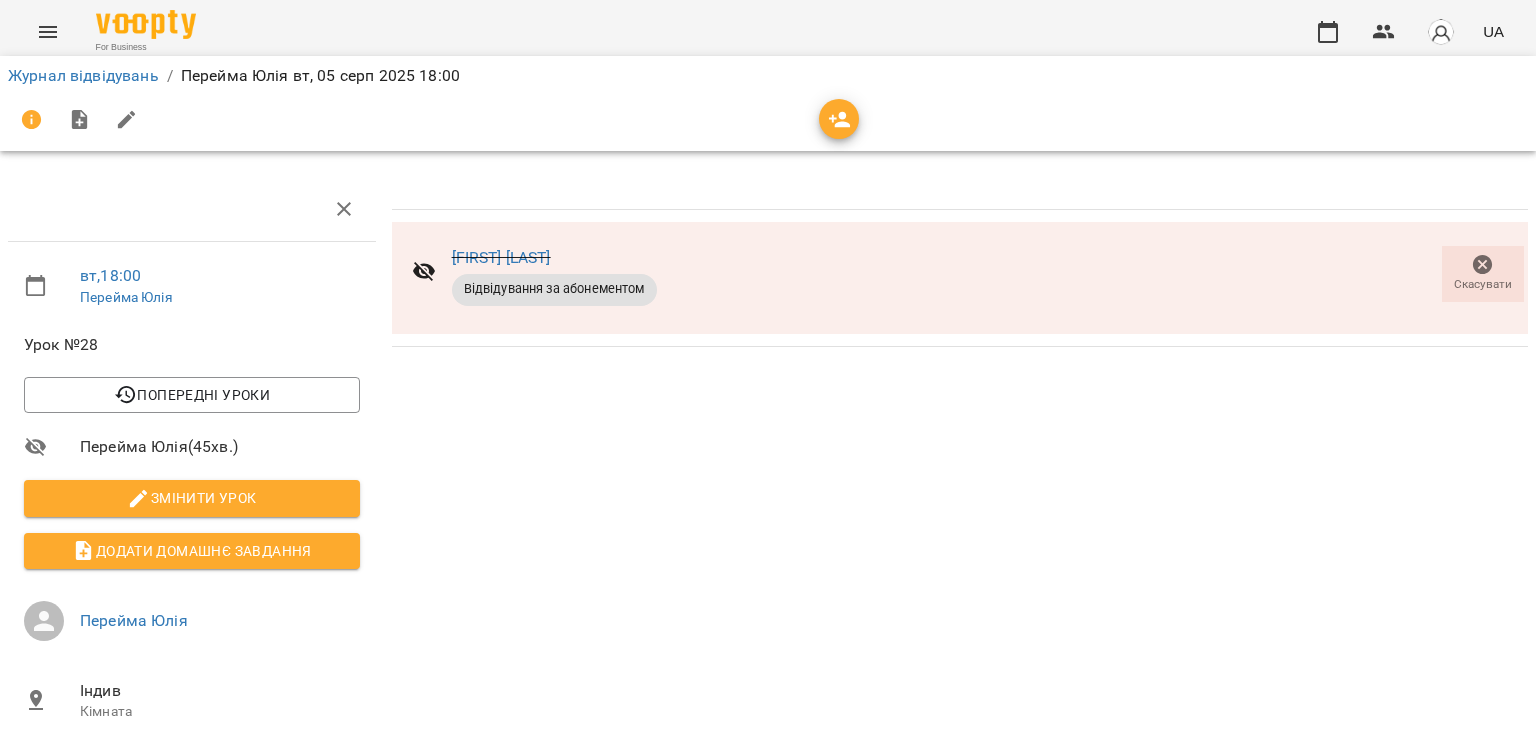 click 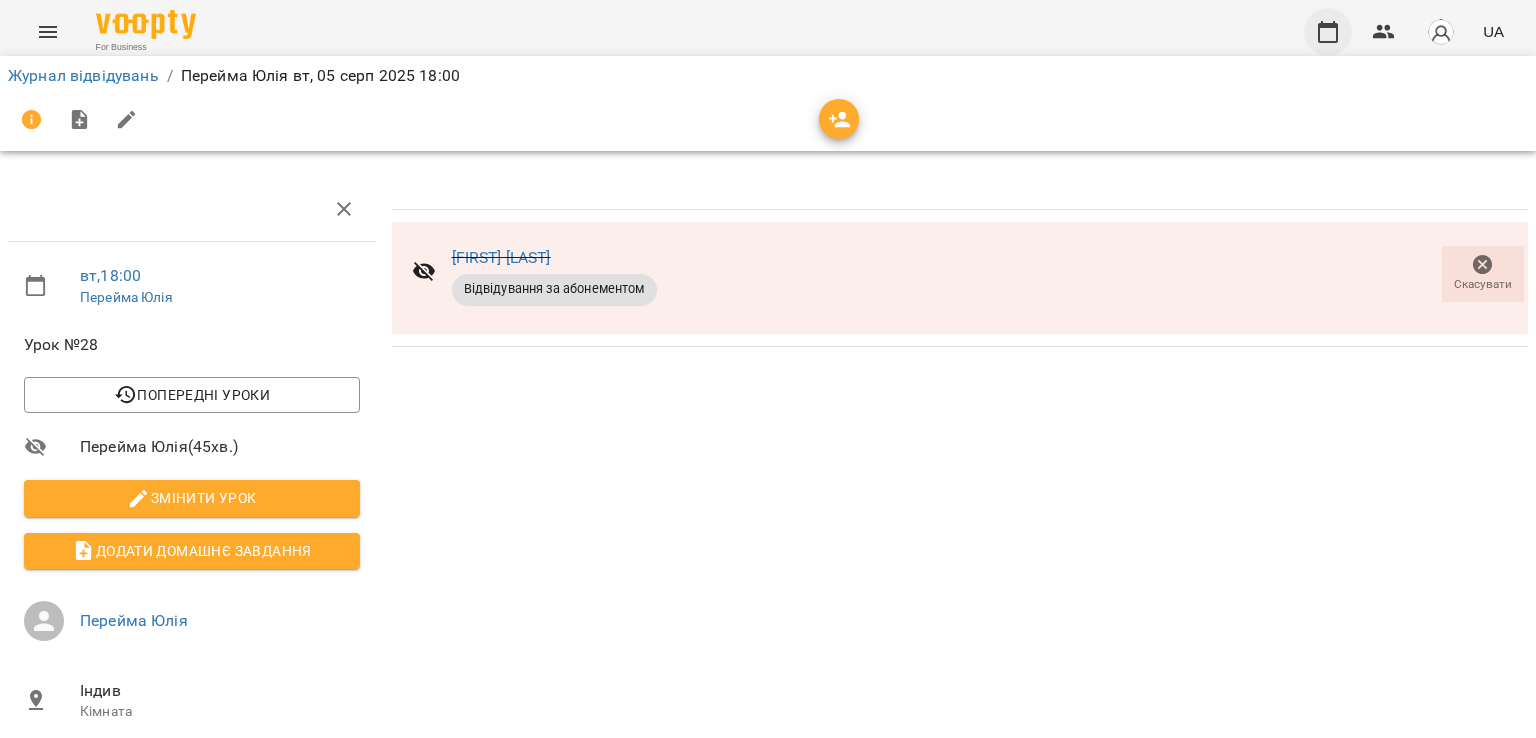 click 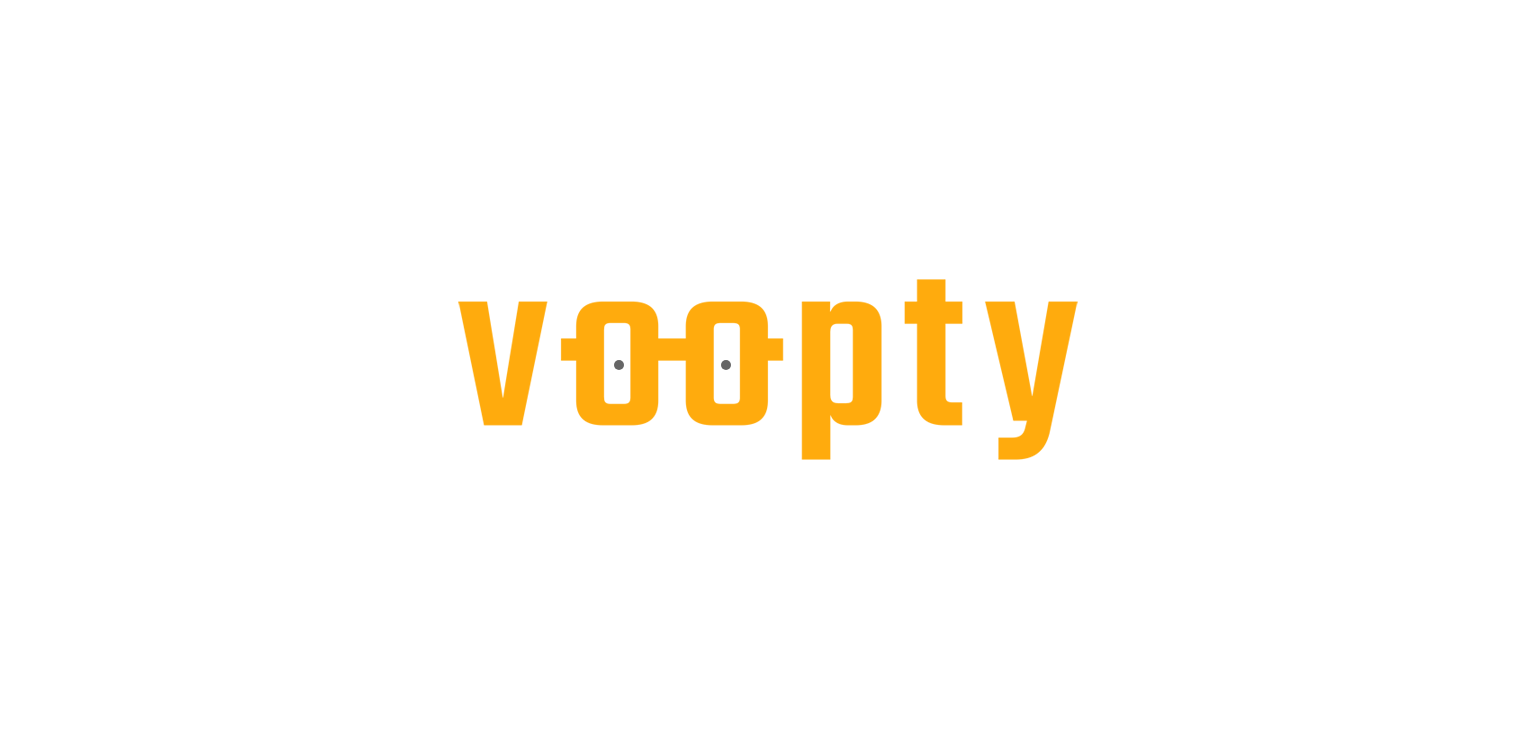 scroll, scrollTop: 0, scrollLeft: 0, axis: both 